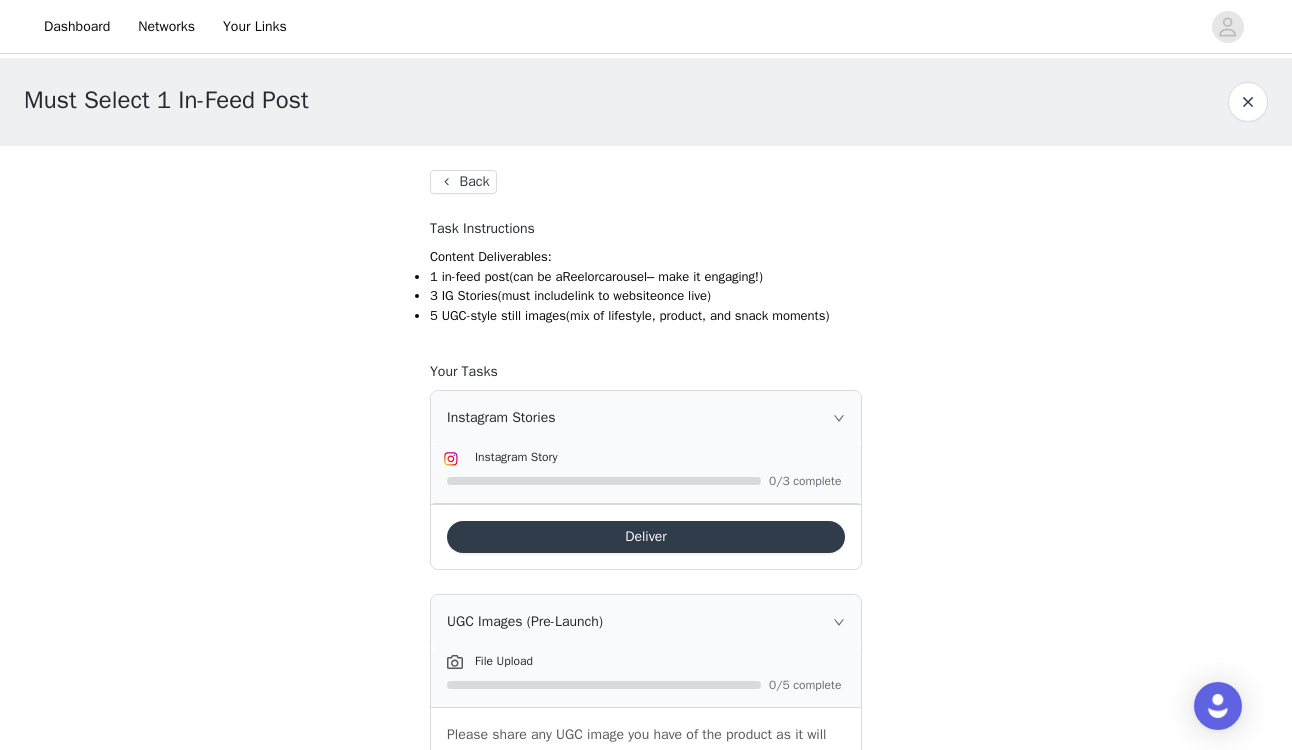 scroll, scrollTop: 229, scrollLeft: 0, axis: vertical 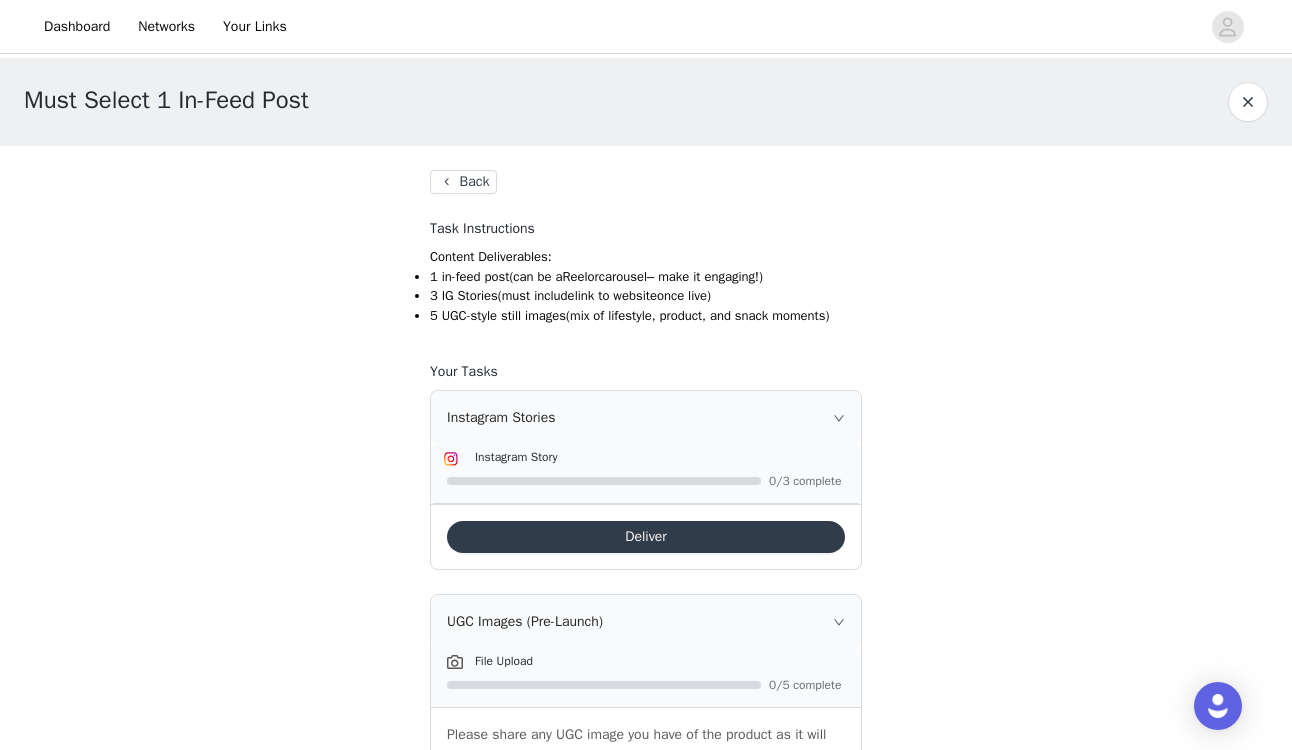 click on "Back" at bounding box center (463, 182) 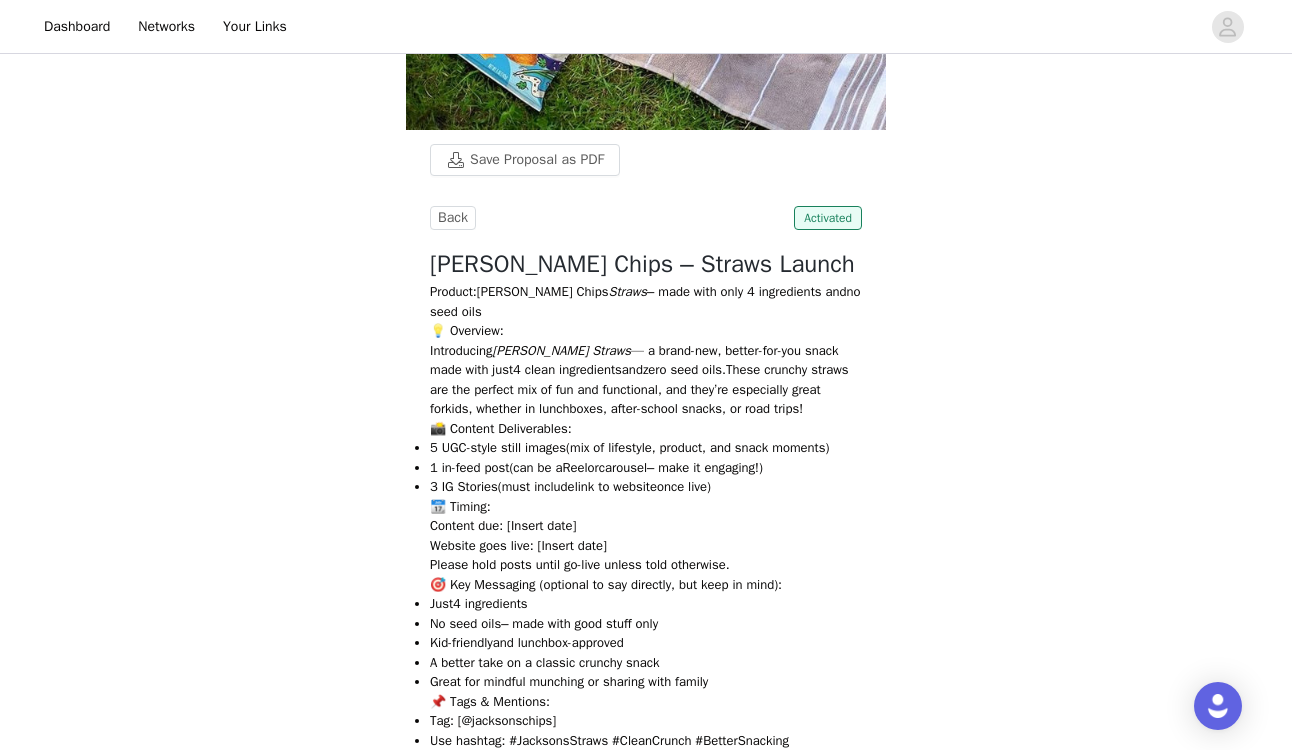 scroll, scrollTop: 457, scrollLeft: 0, axis: vertical 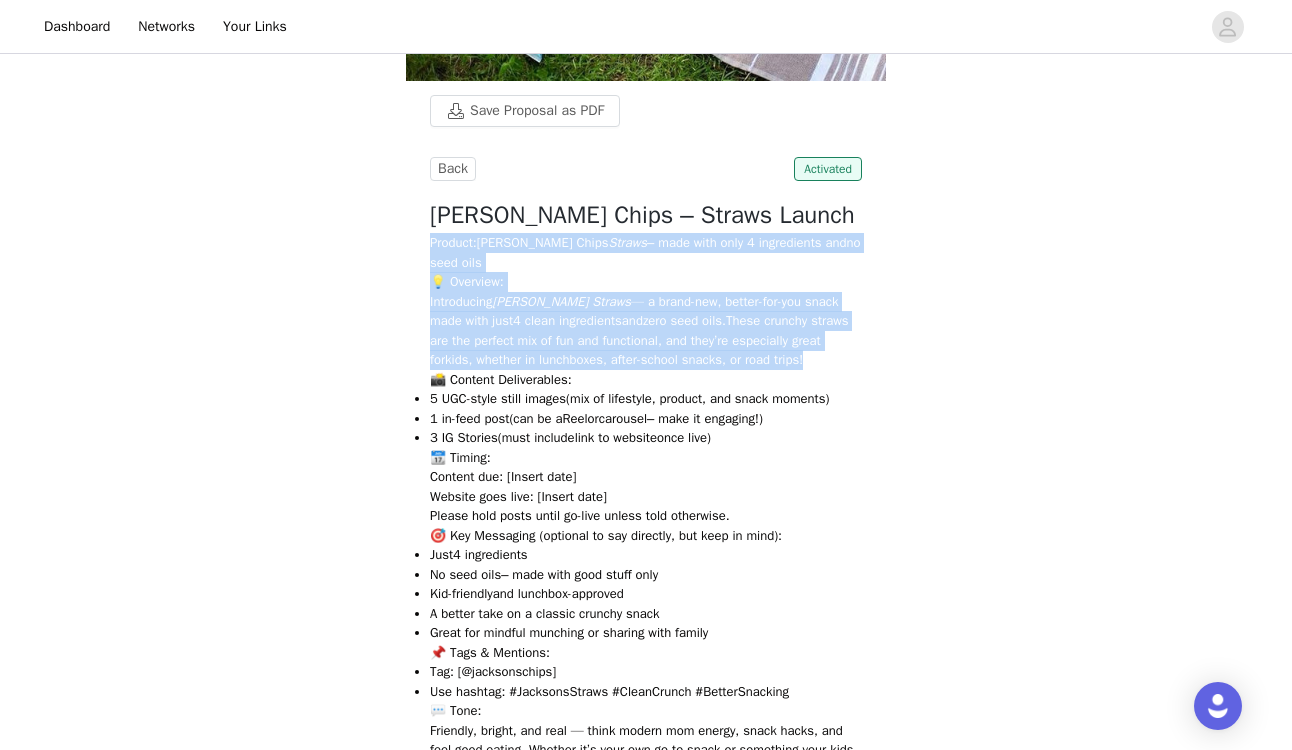 copy on "Product:  [PERSON_NAME] Chips  Straws  – made with only 4 ingredients and  no seed oils
💡 Overview: Introducing  [PERSON_NAME] Straws  — a brand-new, better-for-you snack made with just  4 clean ingredients  and  zero seed oils.  These crunchy straws are the perfect mix of fun and functional, and they’re especially great for  kids , whether in lunchboxes, after-school snacks, or road trips!" 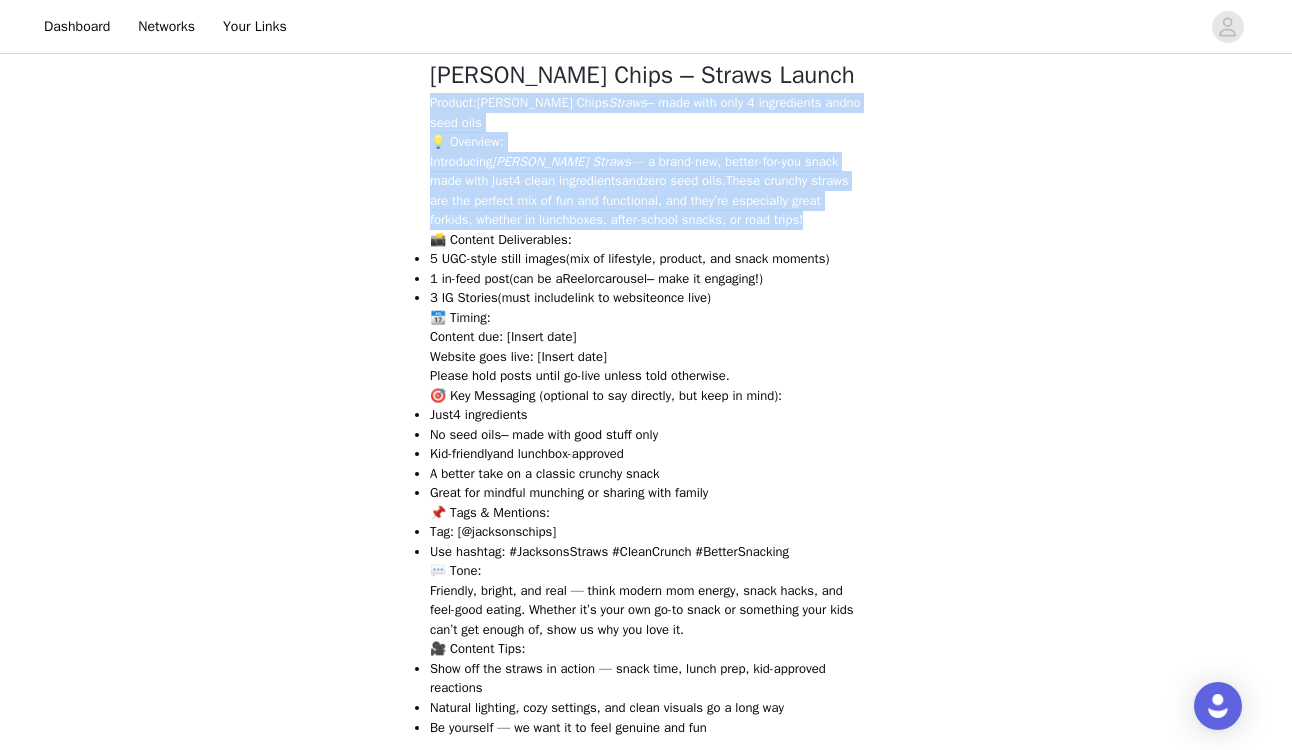 scroll, scrollTop: 614, scrollLeft: 0, axis: vertical 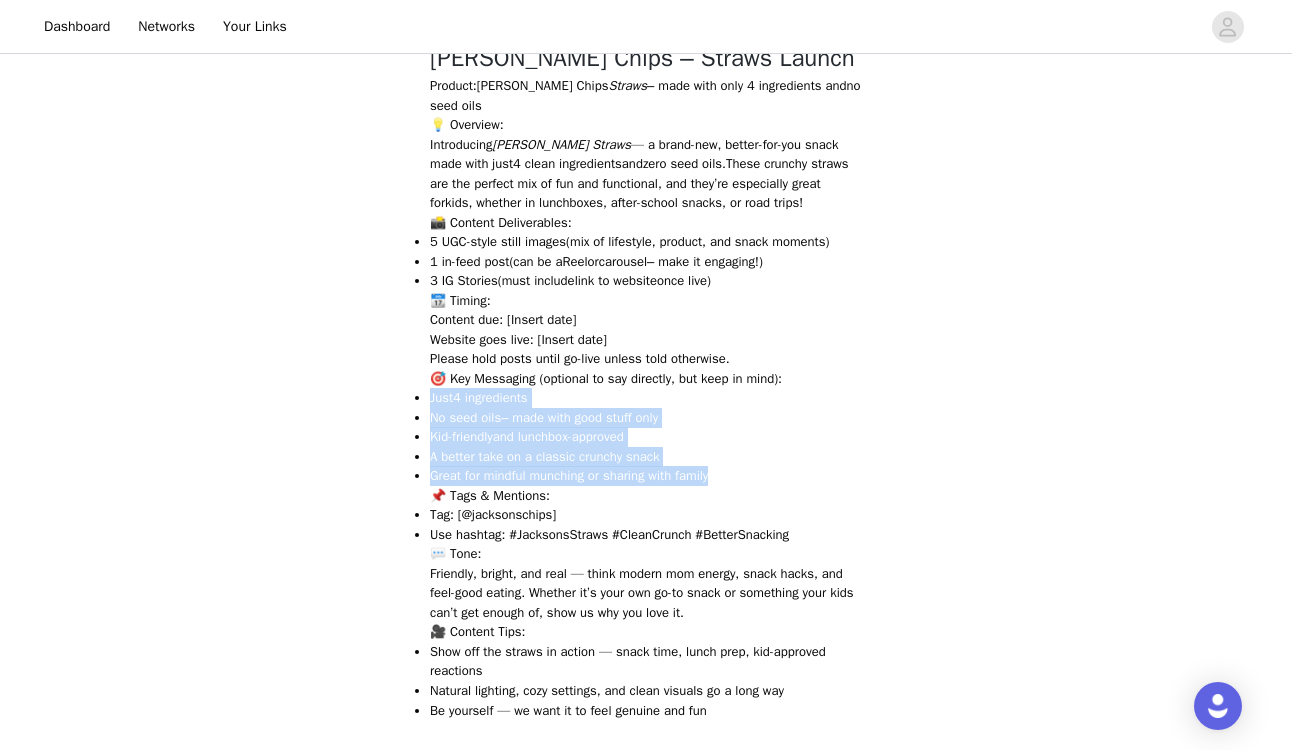 copy on "Just  4 ingredients
No seed oils  – made with good stuff only
Kid-friendly  and lunchbox-approved
A better take on a classic crunchy snack
Great for mindful munching or sharing with family" 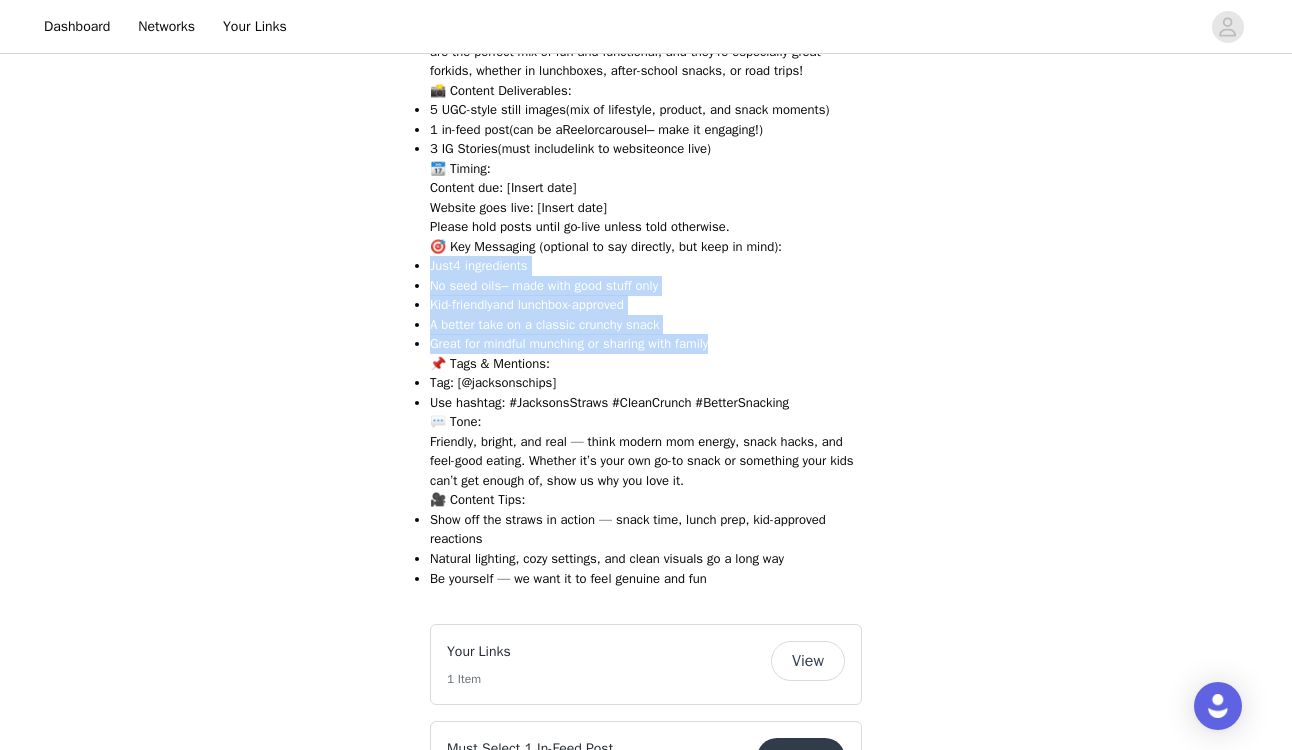 scroll, scrollTop: 763, scrollLeft: 0, axis: vertical 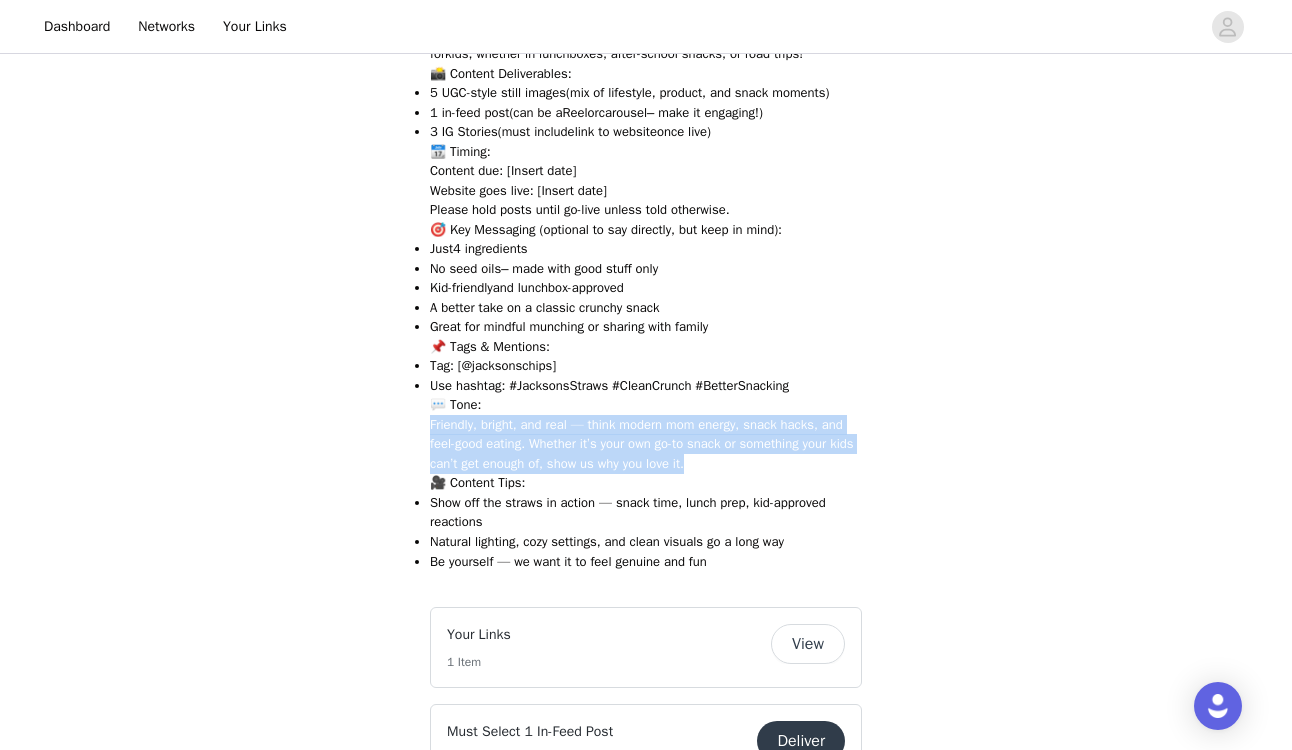 copy on "Friendly, bright, and real — think modern mom energy, snack hacks, and feel-good eating. Whether it’s your own go-to snack or something your kids can’t get enough of, show us why you love it." 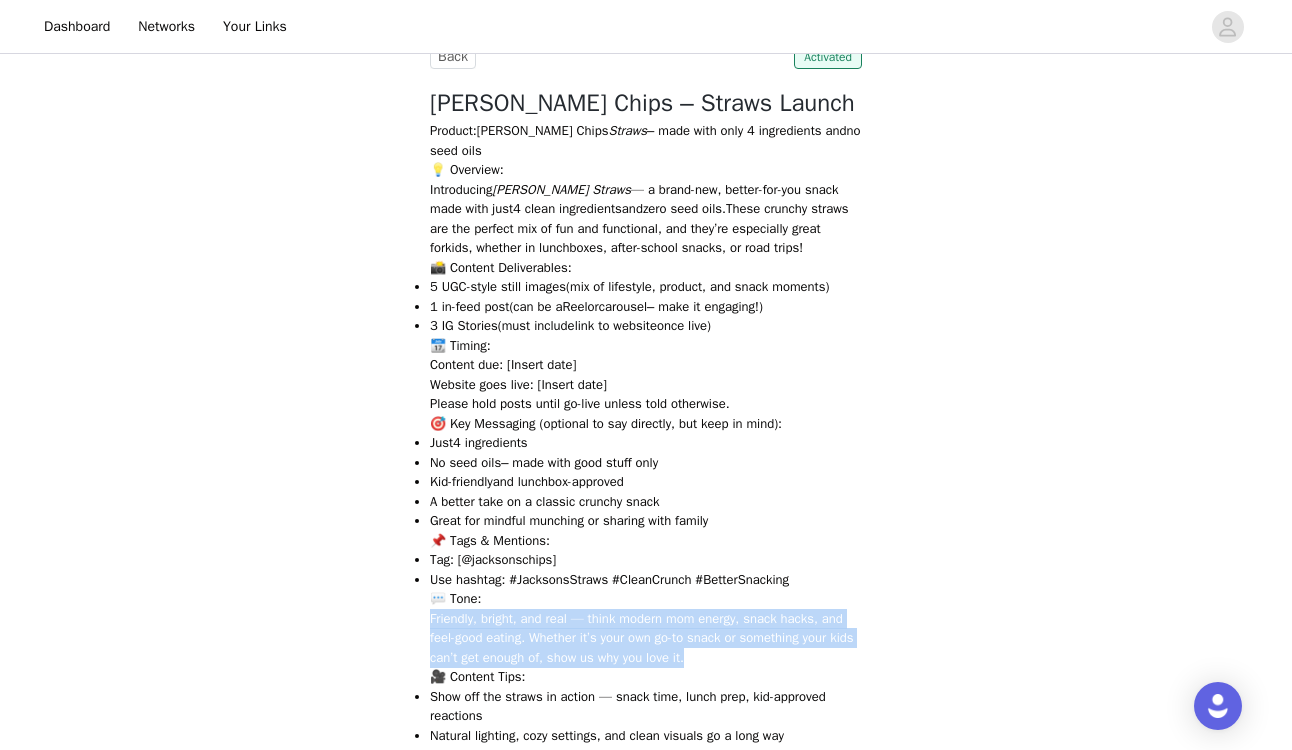 scroll, scrollTop: 685, scrollLeft: 0, axis: vertical 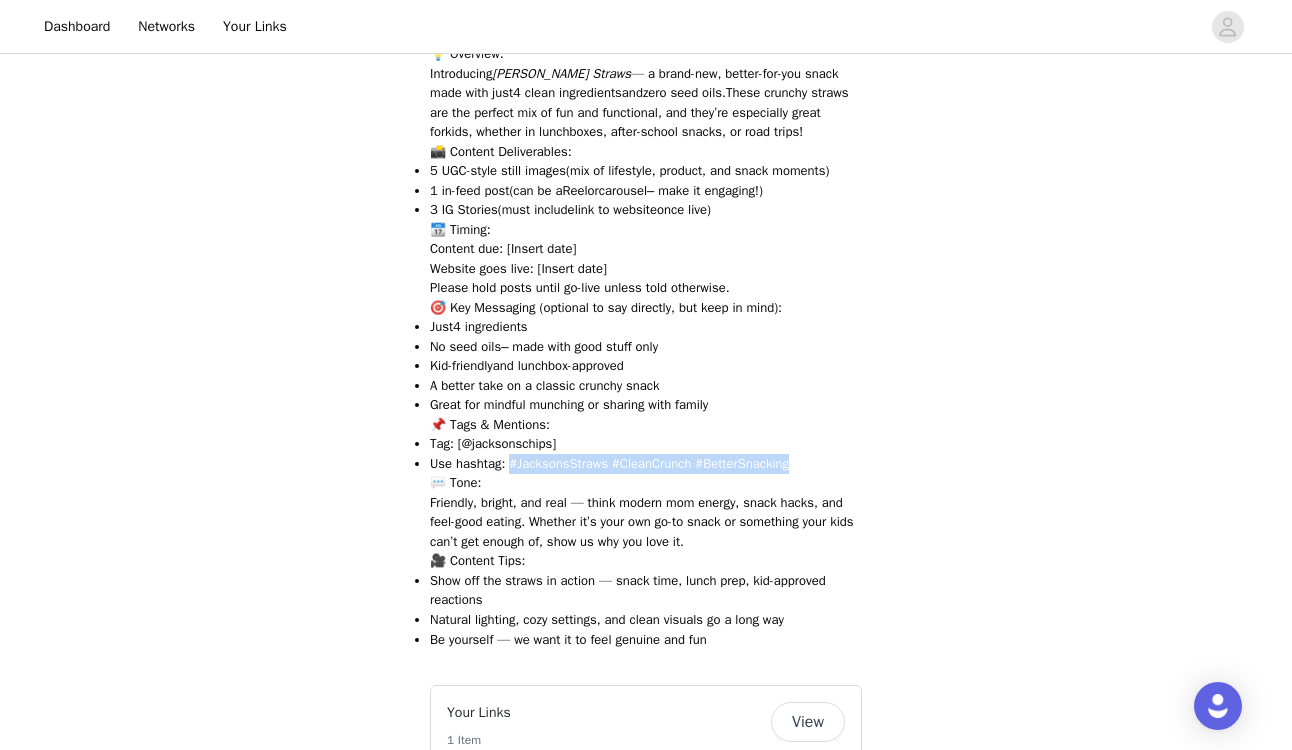 drag, startPoint x: 512, startPoint y: 504, endPoint x: 848, endPoint y: 498, distance: 336.05356 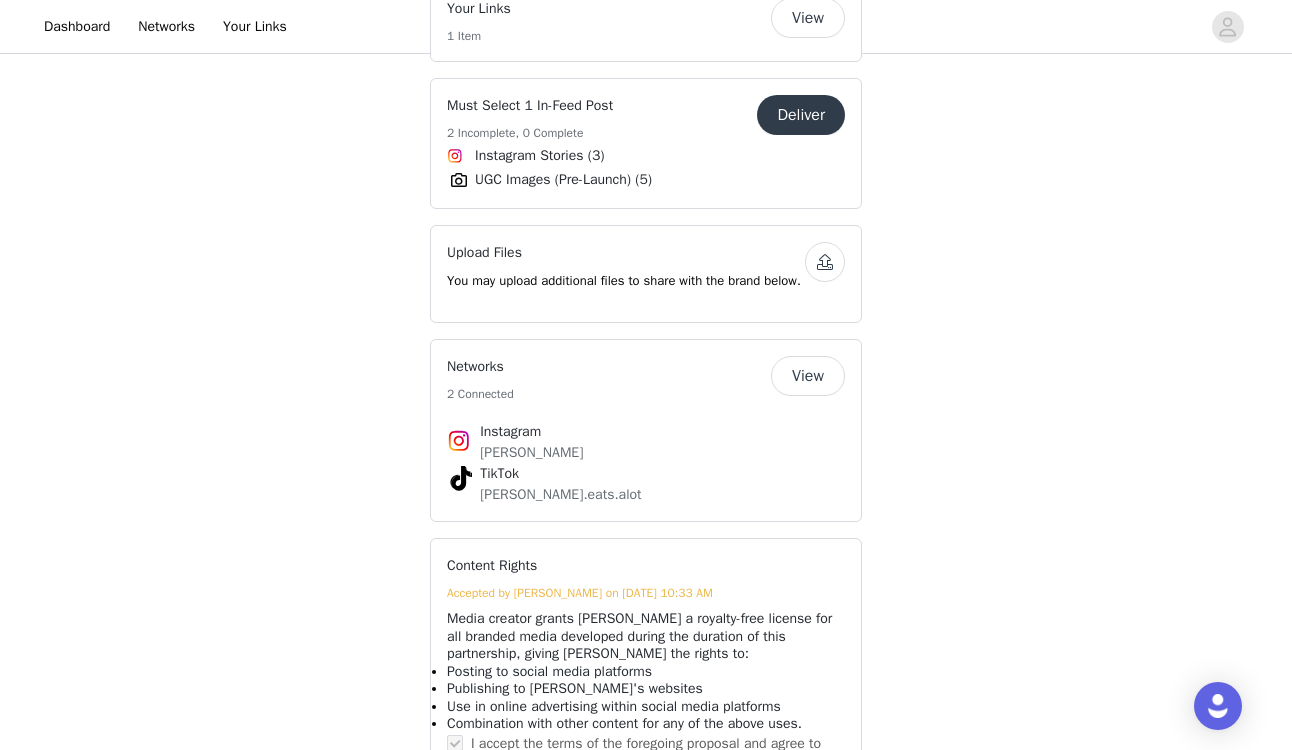 scroll, scrollTop: 1427, scrollLeft: 0, axis: vertical 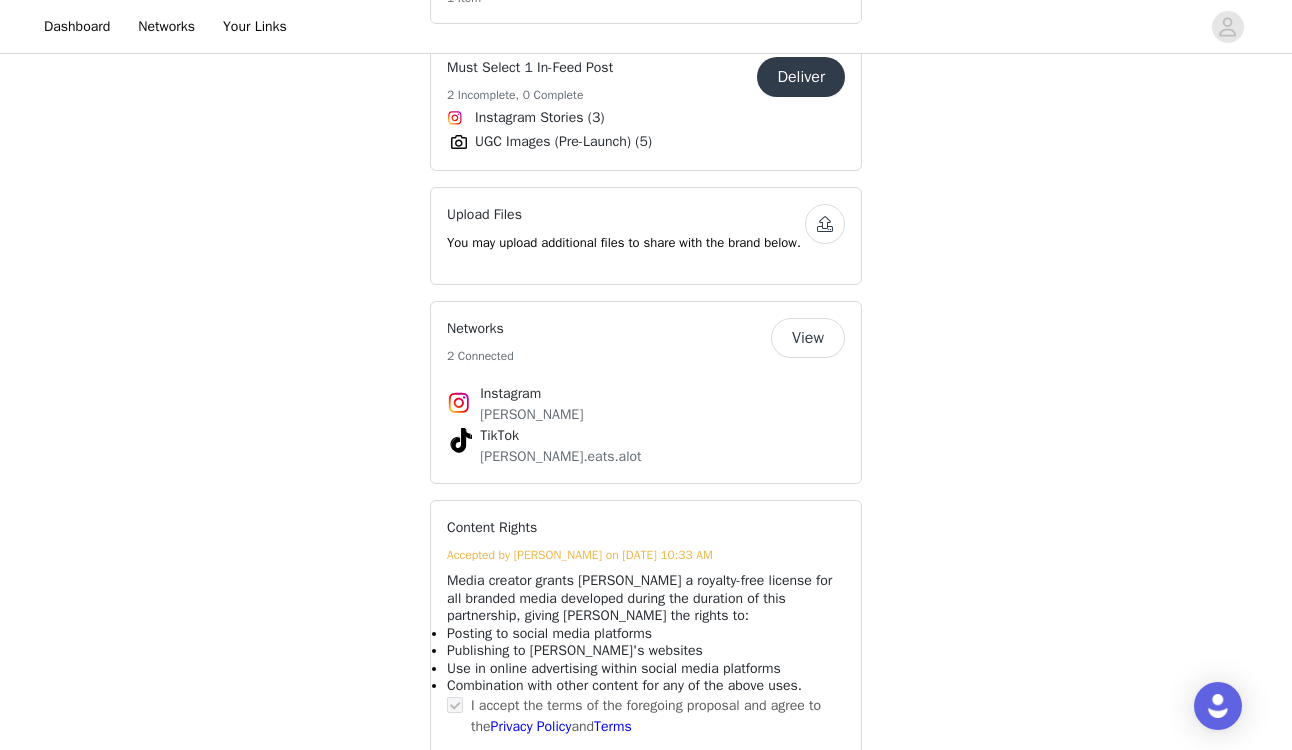 click on "Deliver" at bounding box center (801, 77) 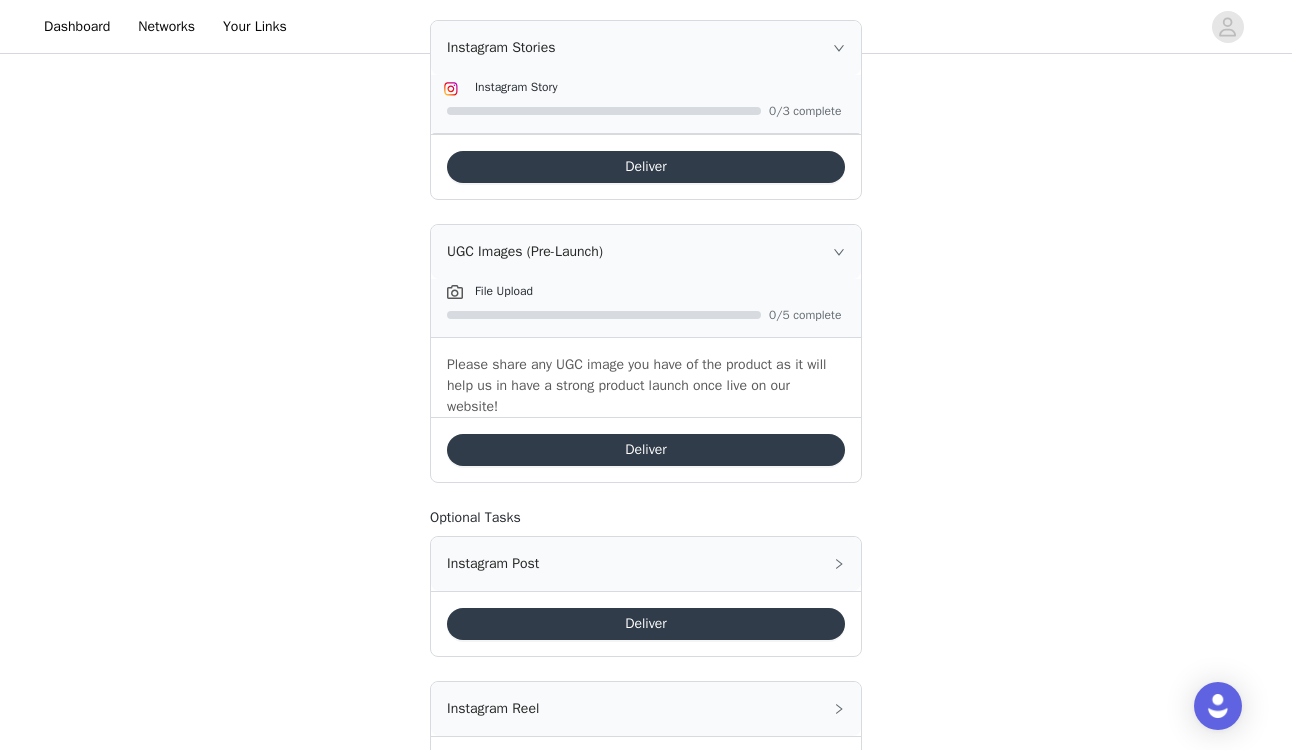 scroll, scrollTop: 632, scrollLeft: 0, axis: vertical 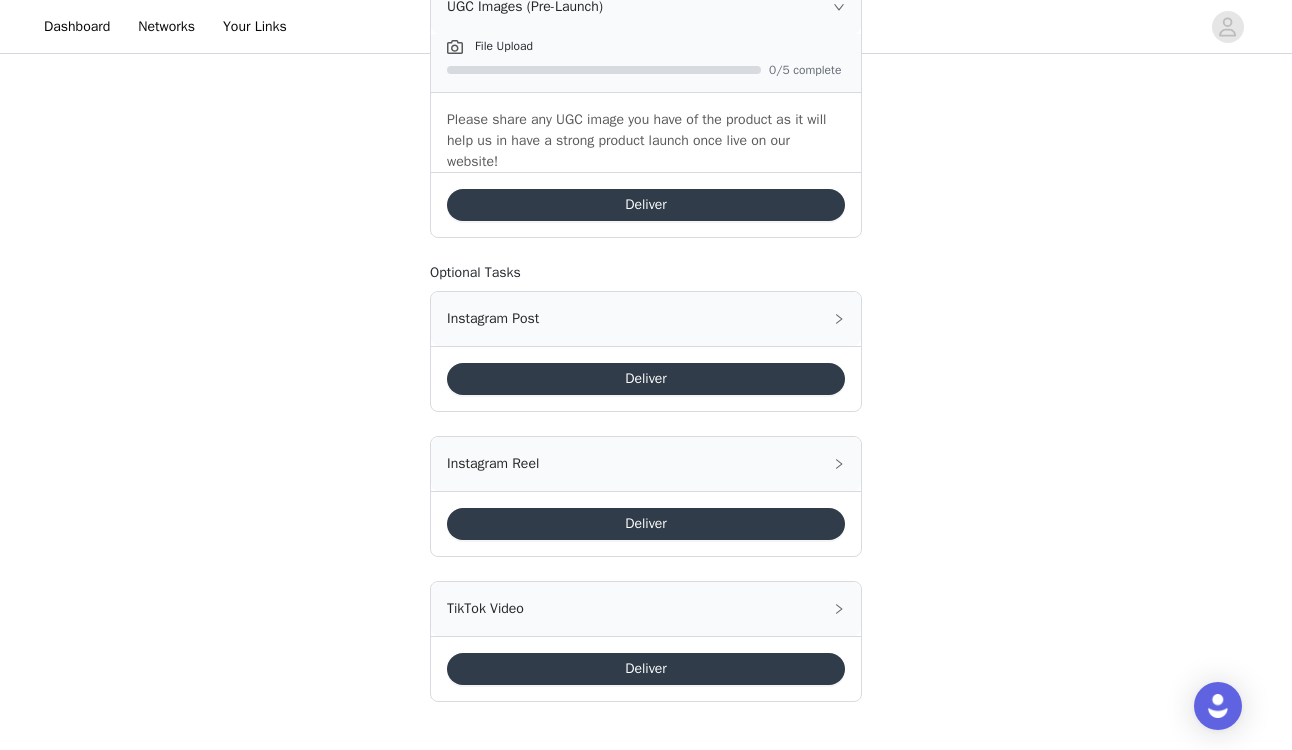 click on "Deliver" at bounding box center [646, 378] 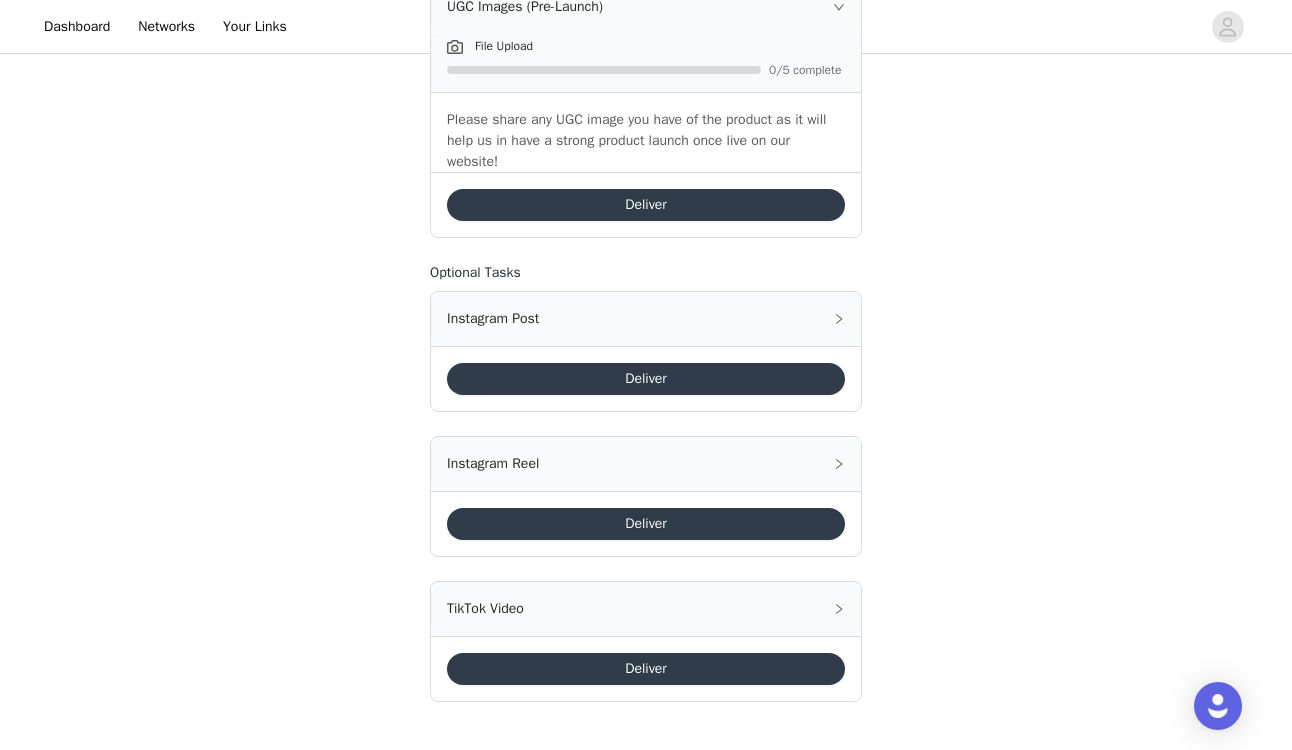 click on "Deliver" at bounding box center (646, 379) 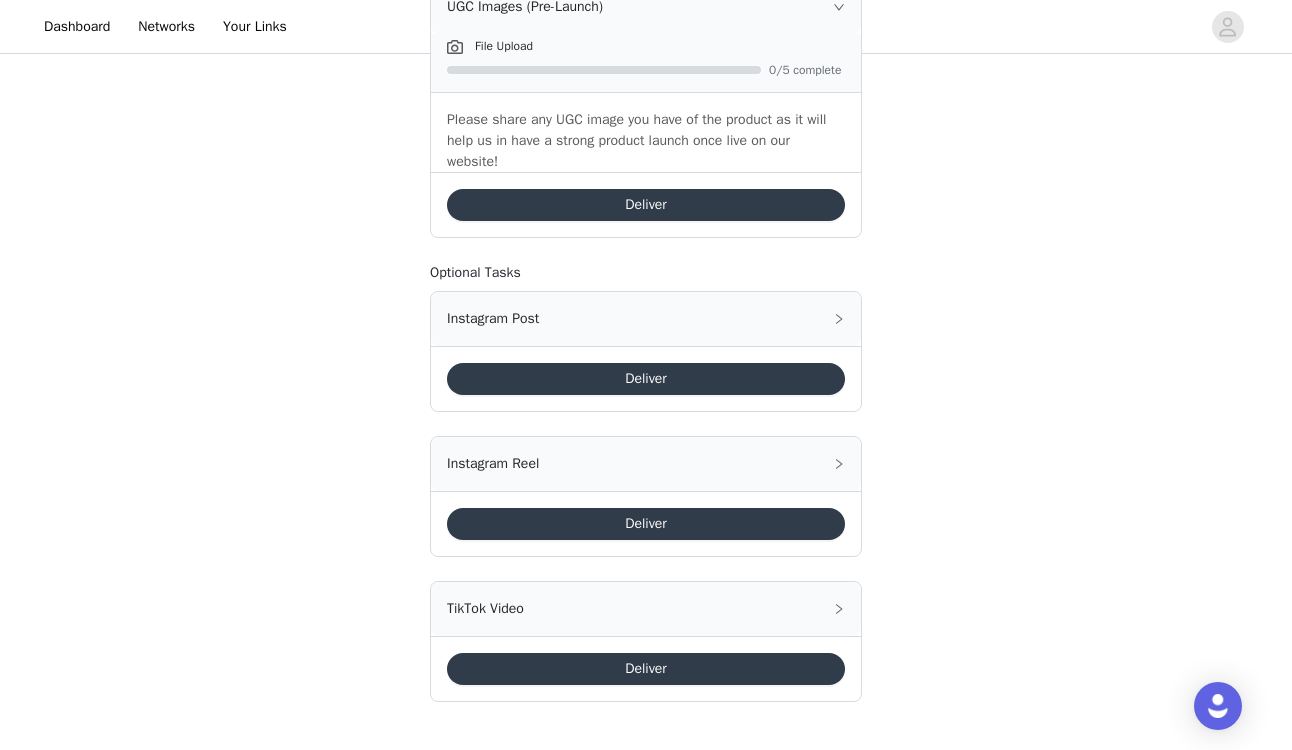 scroll, scrollTop: 0, scrollLeft: 0, axis: both 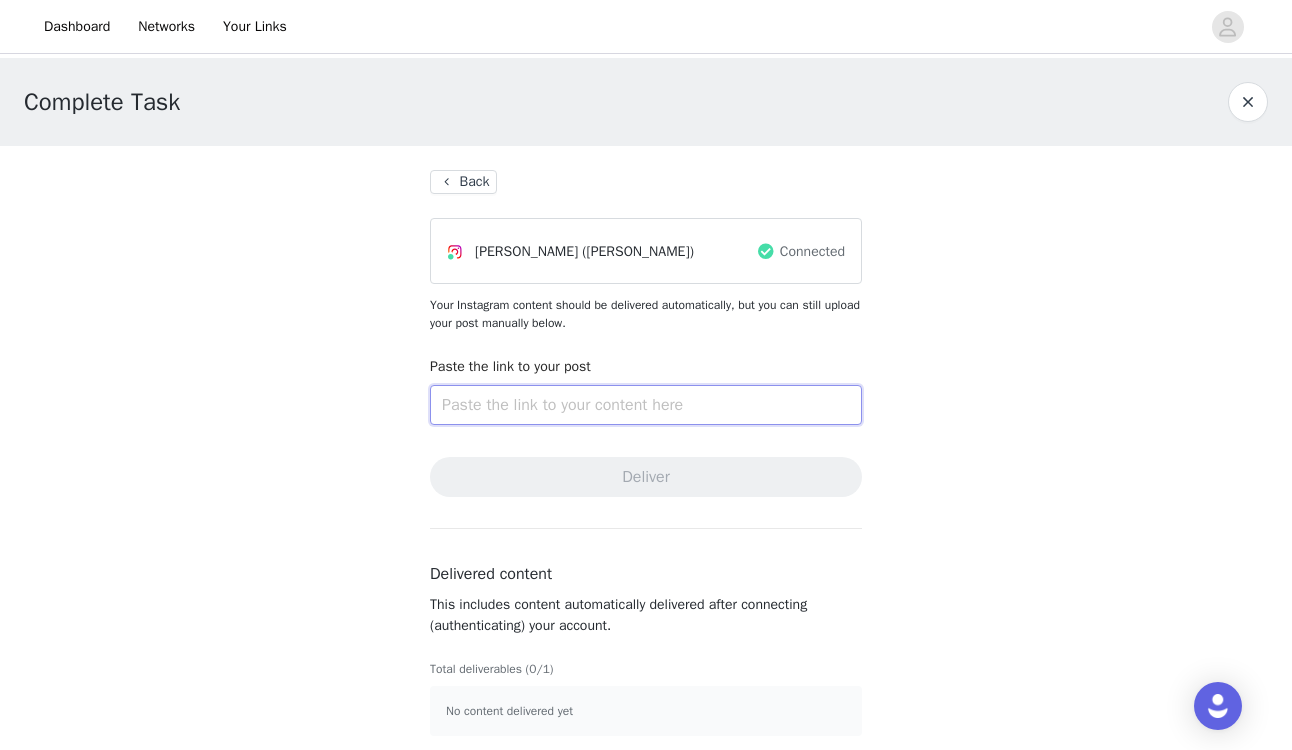 click at bounding box center [646, 405] 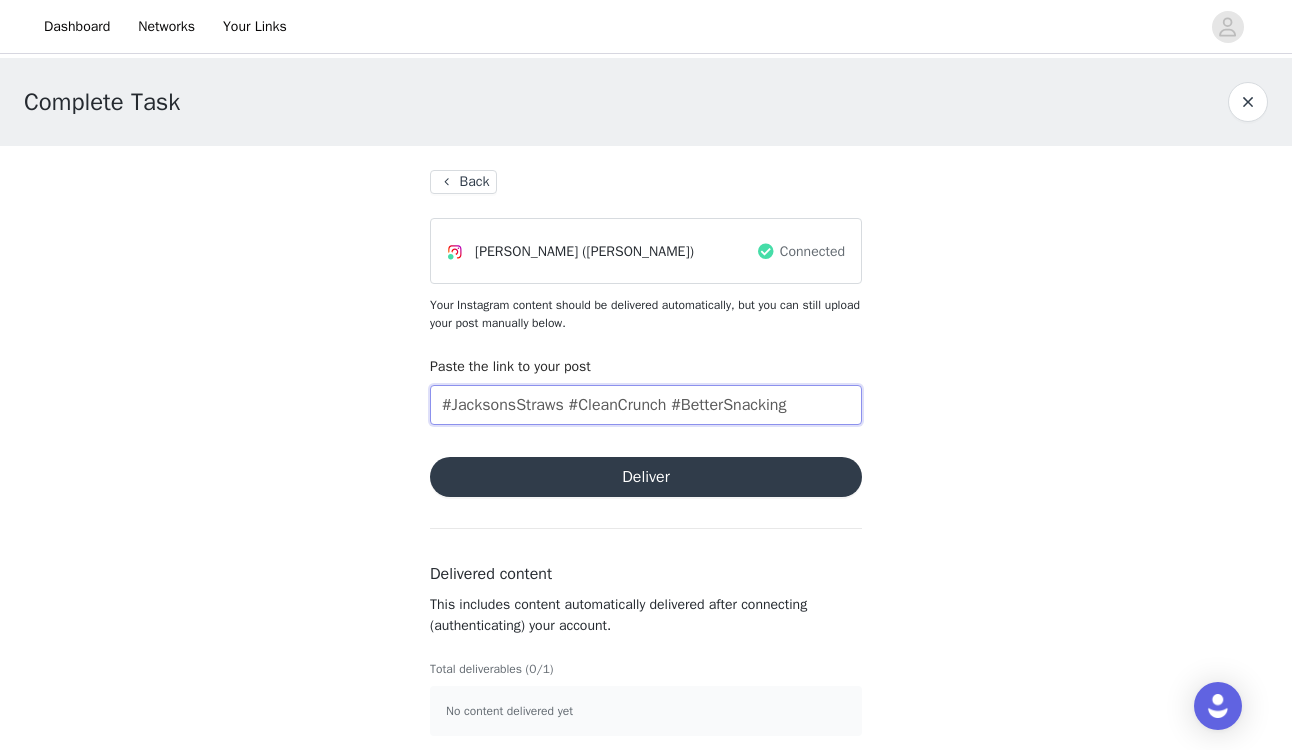 click on "#JacksonsStraws #CleanCrunch #BetterSnacking" at bounding box center (646, 405) 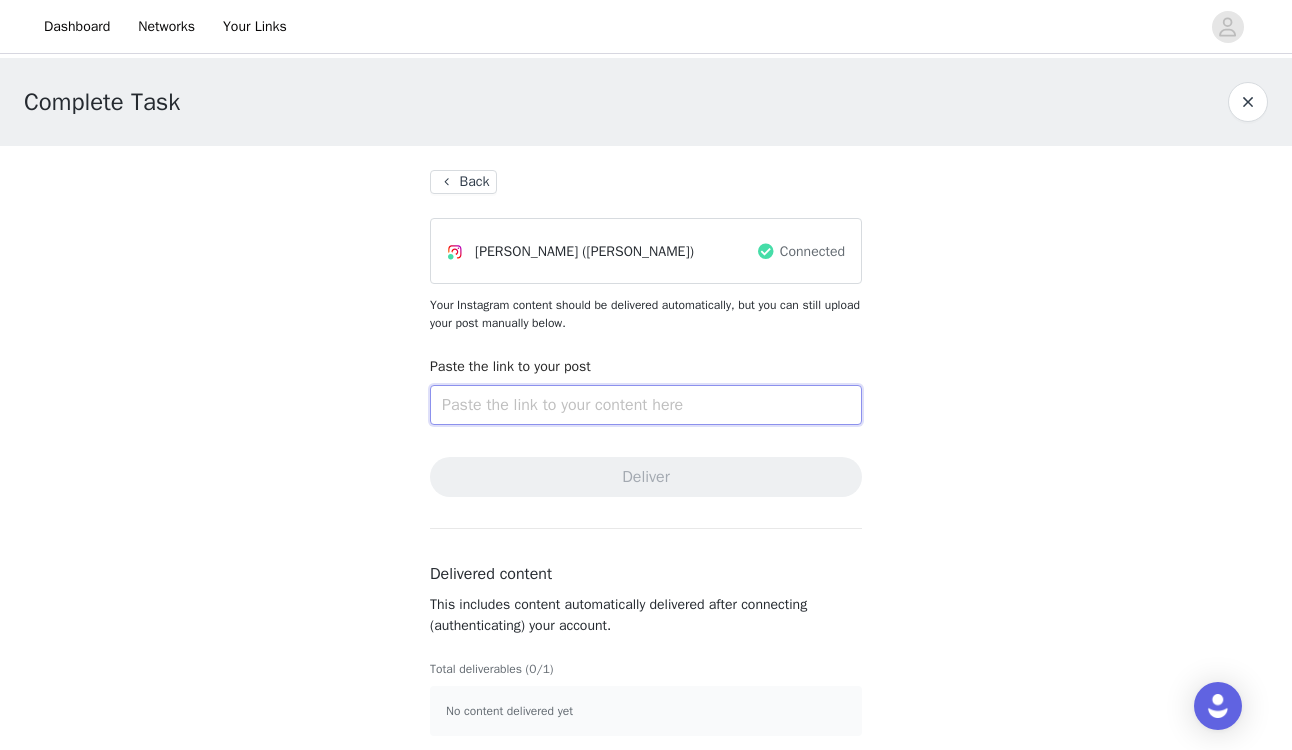 paste on "[URL][DOMAIN_NAME]" 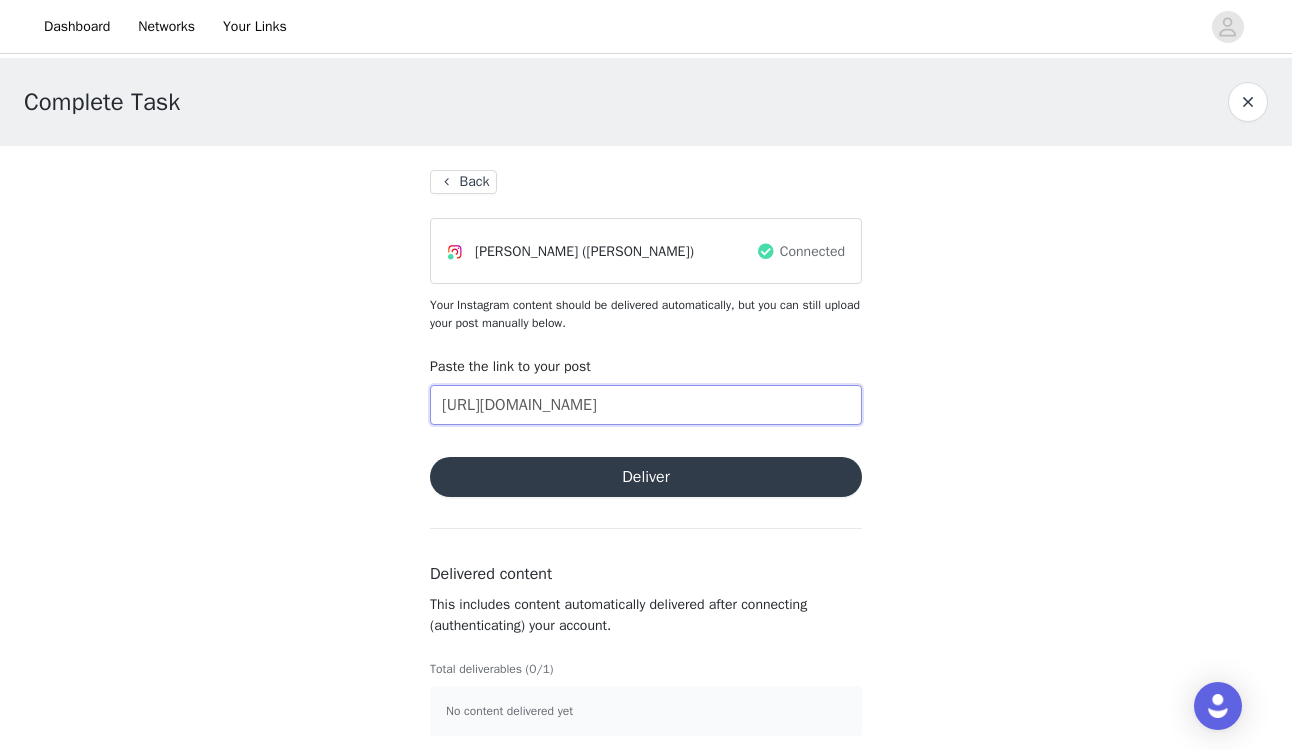 scroll, scrollTop: 0, scrollLeft: 167, axis: horizontal 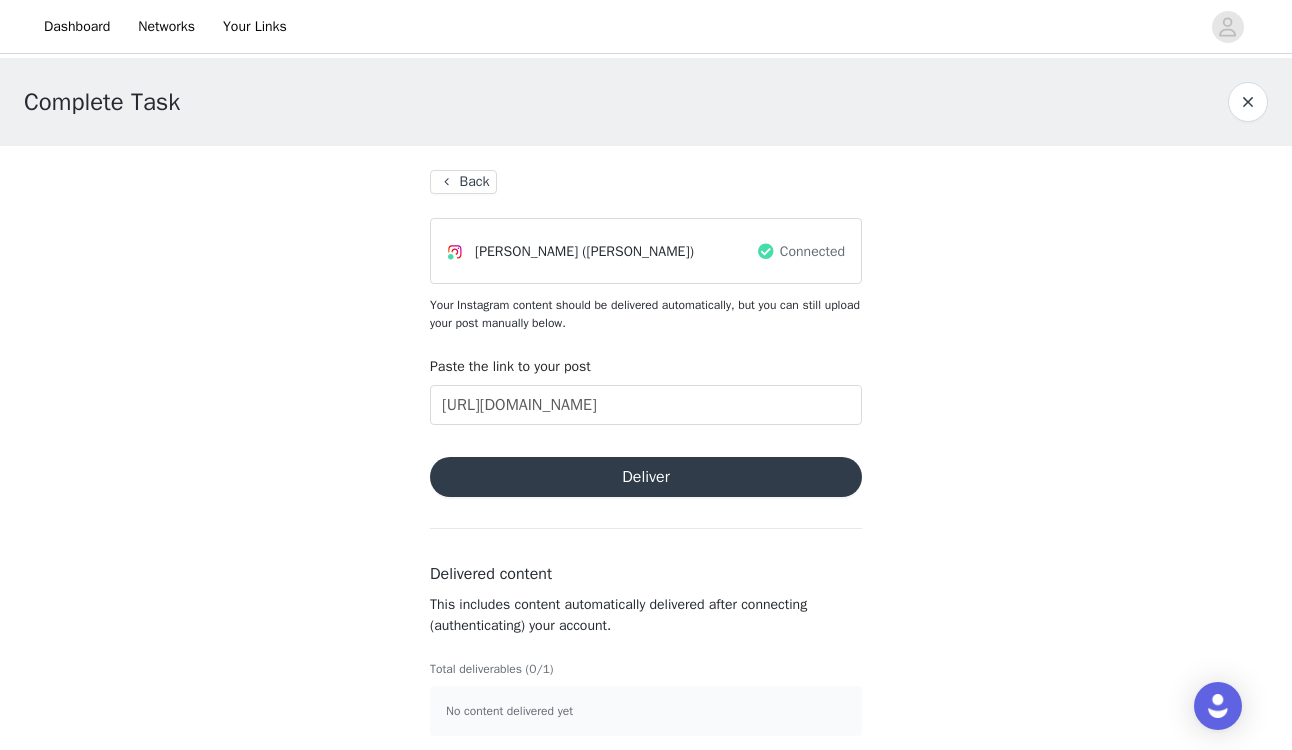 click on "Deliver" at bounding box center (646, 477) 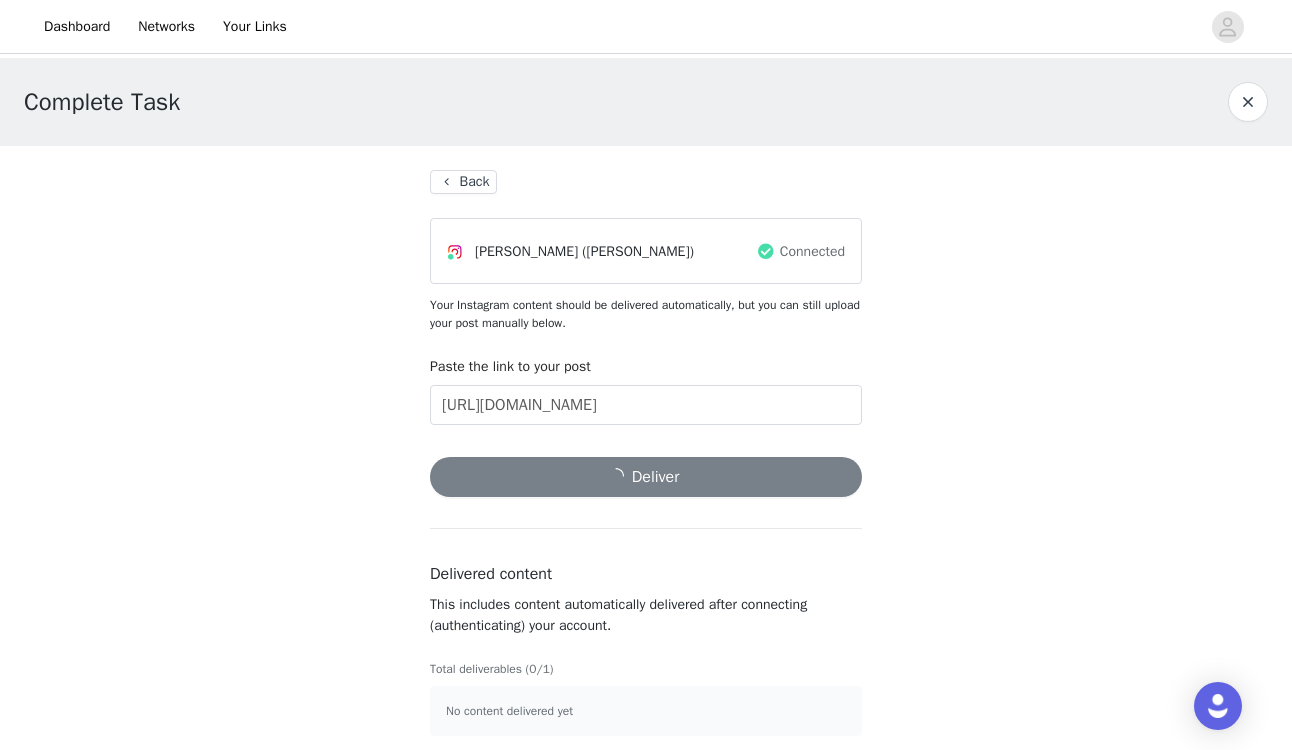scroll, scrollTop: 10, scrollLeft: 0, axis: vertical 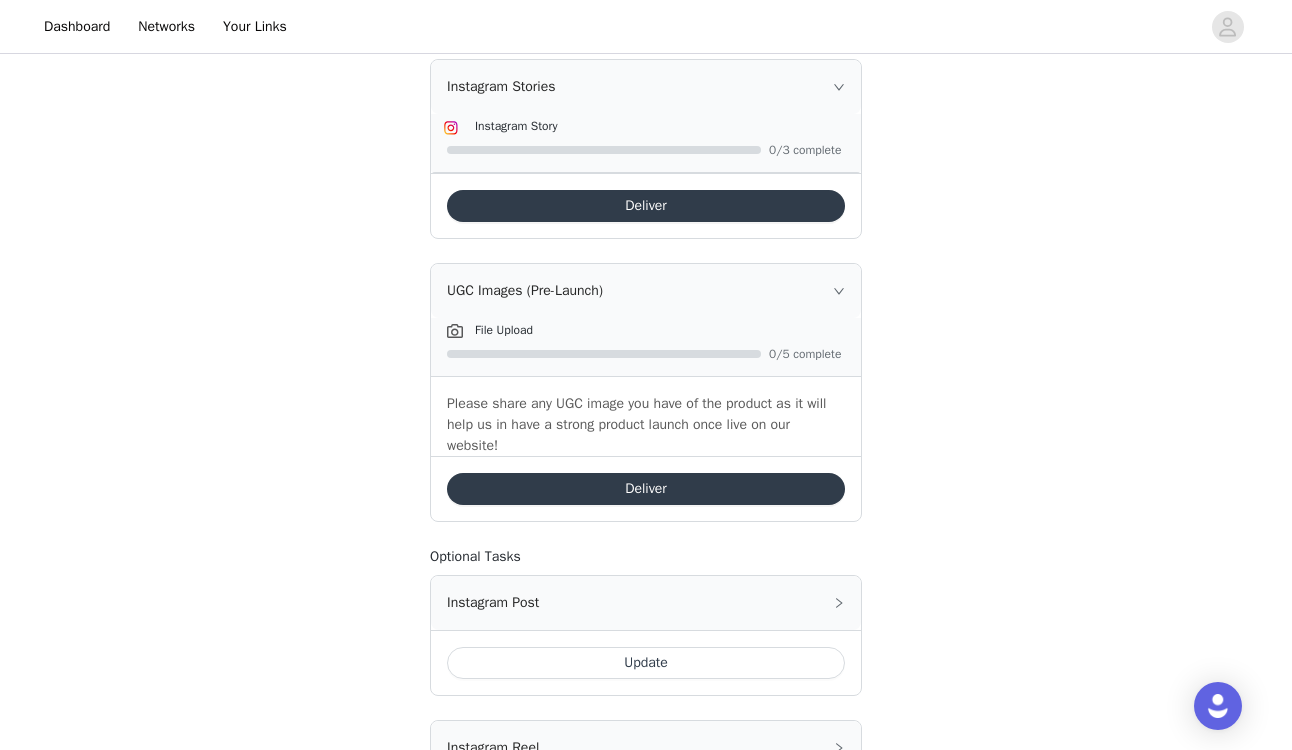 click on "Deliver" at bounding box center [646, 206] 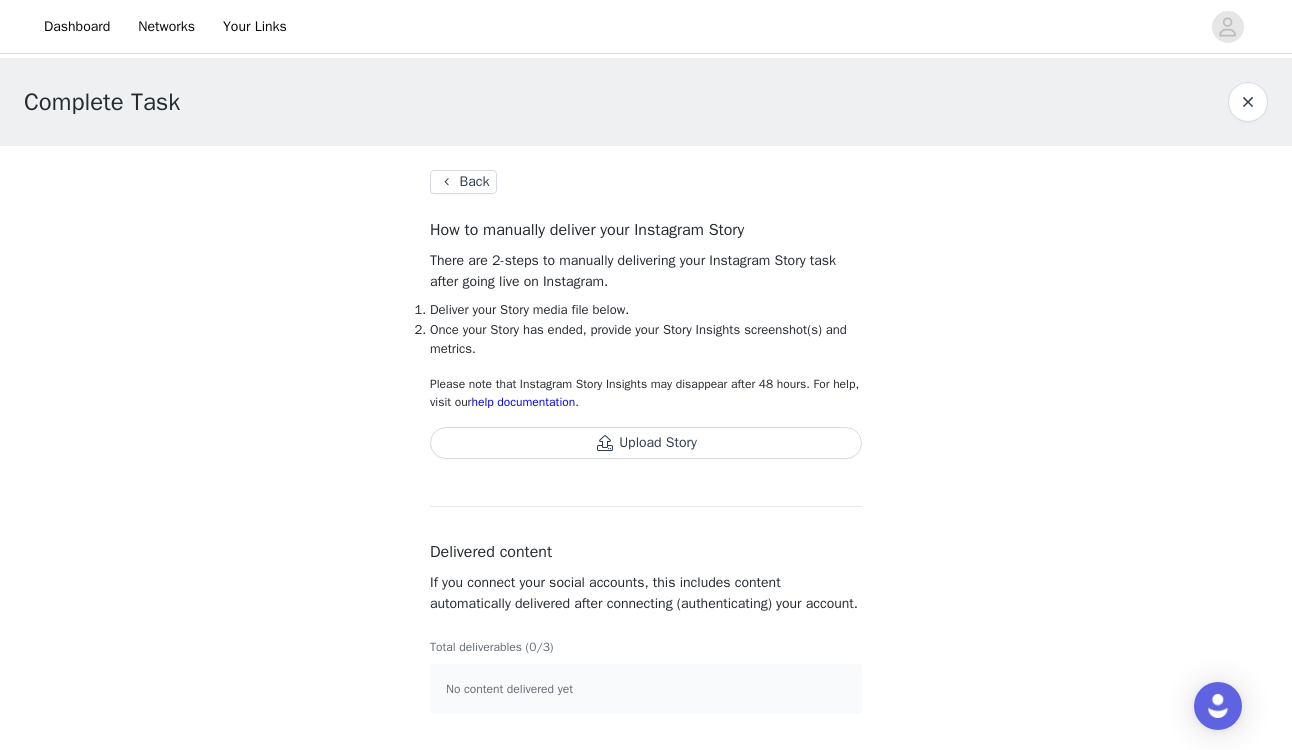 scroll, scrollTop: 8, scrollLeft: 0, axis: vertical 